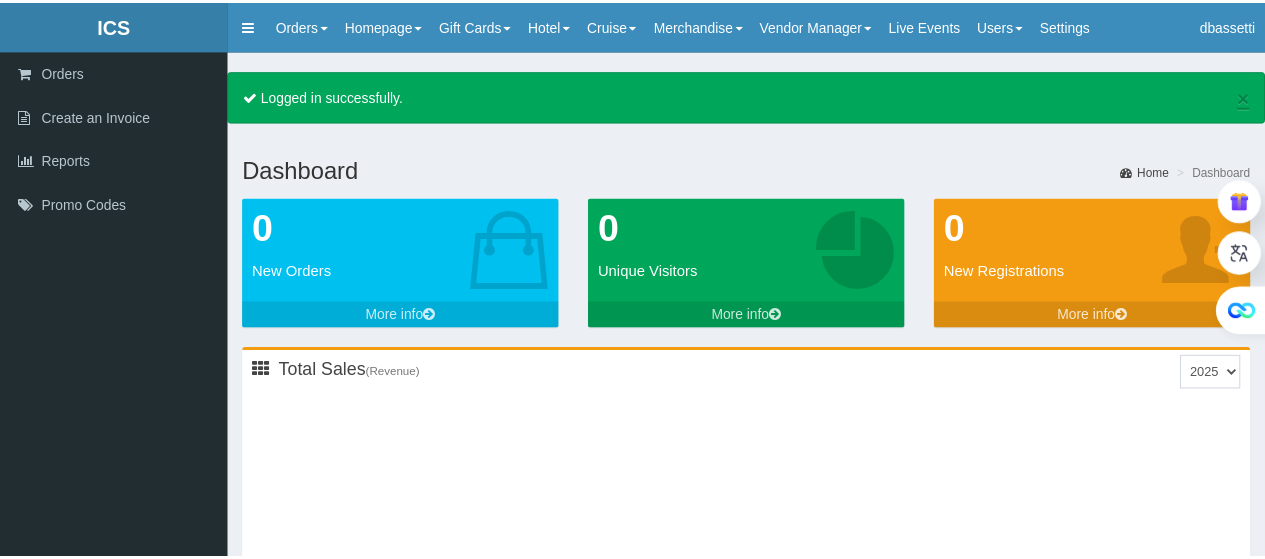 scroll, scrollTop: 0, scrollLeft: 0, axis: both 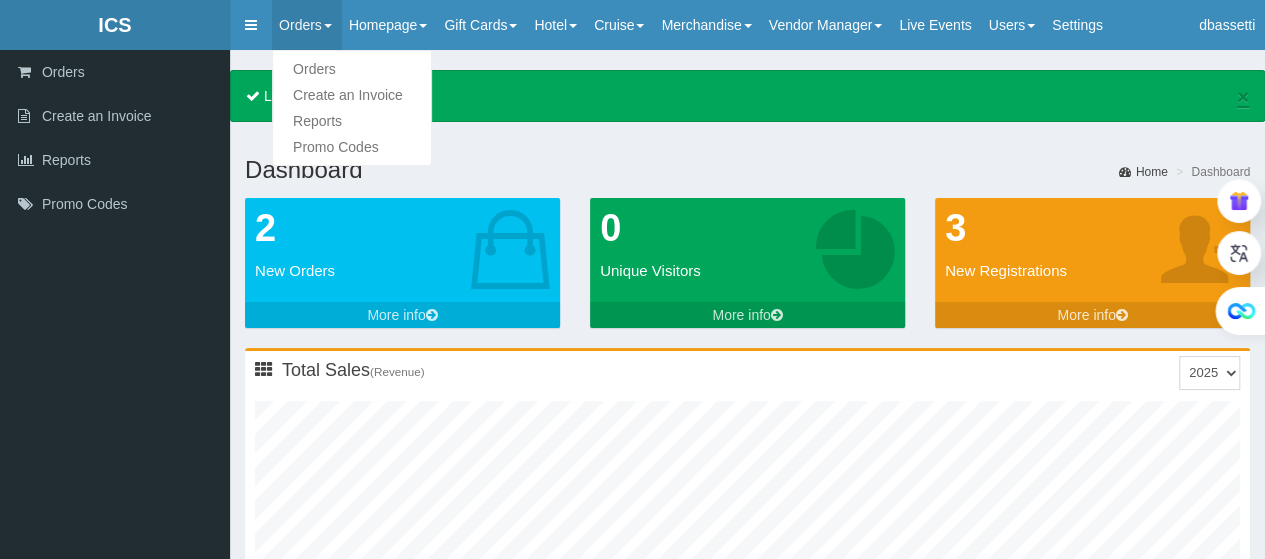 type on "0" 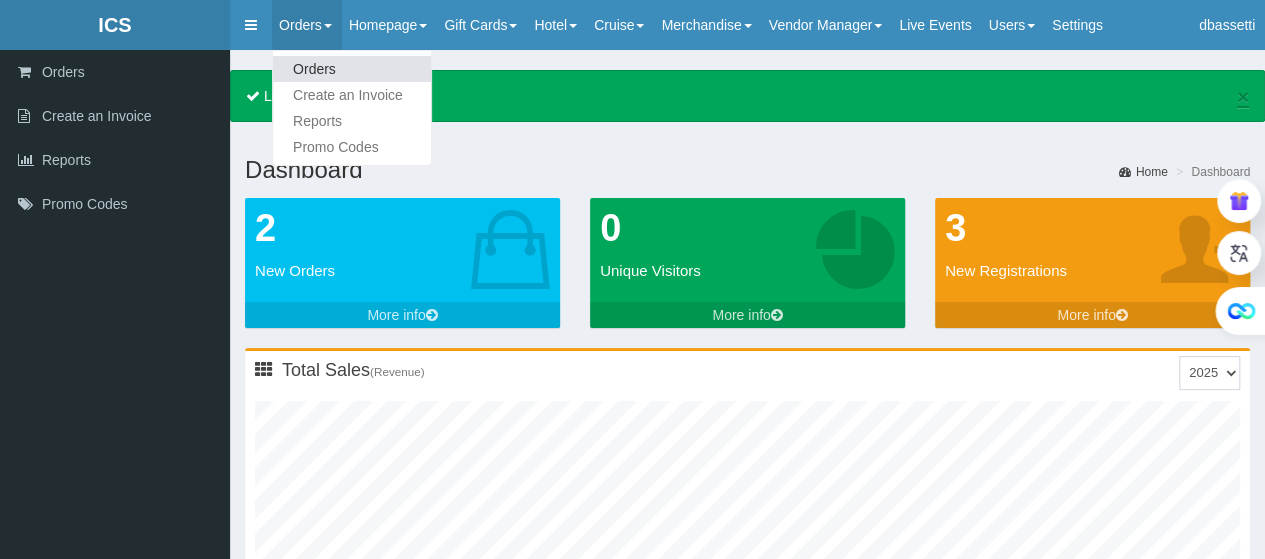 click on "Orders" at bounding box center (352, 69) 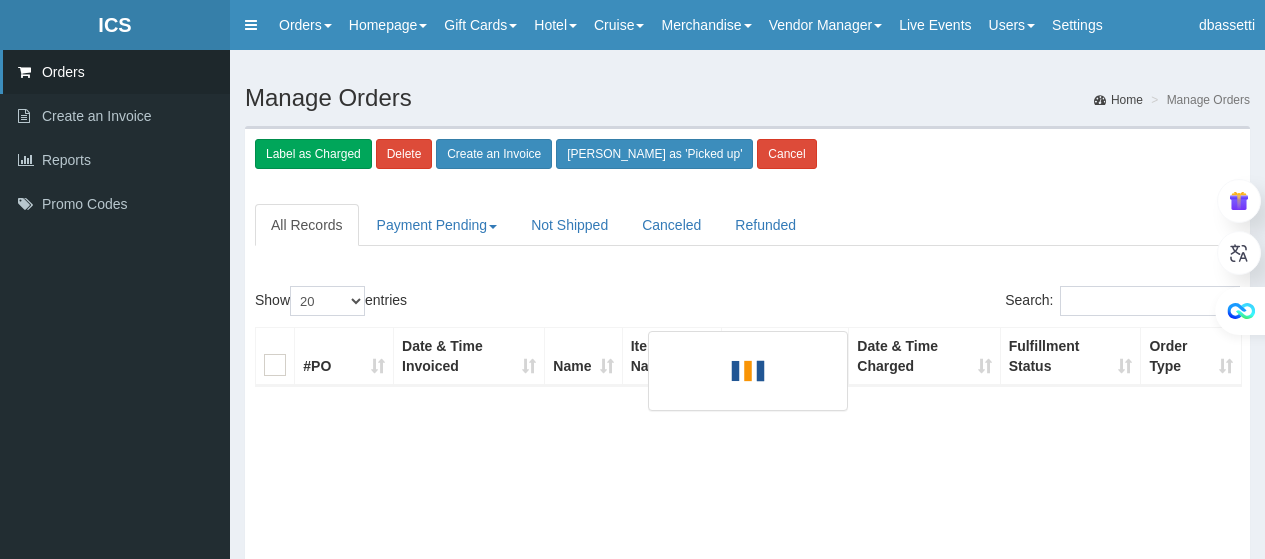 scroll, scrollTop: 0, scrollLeft: 0, axis: both 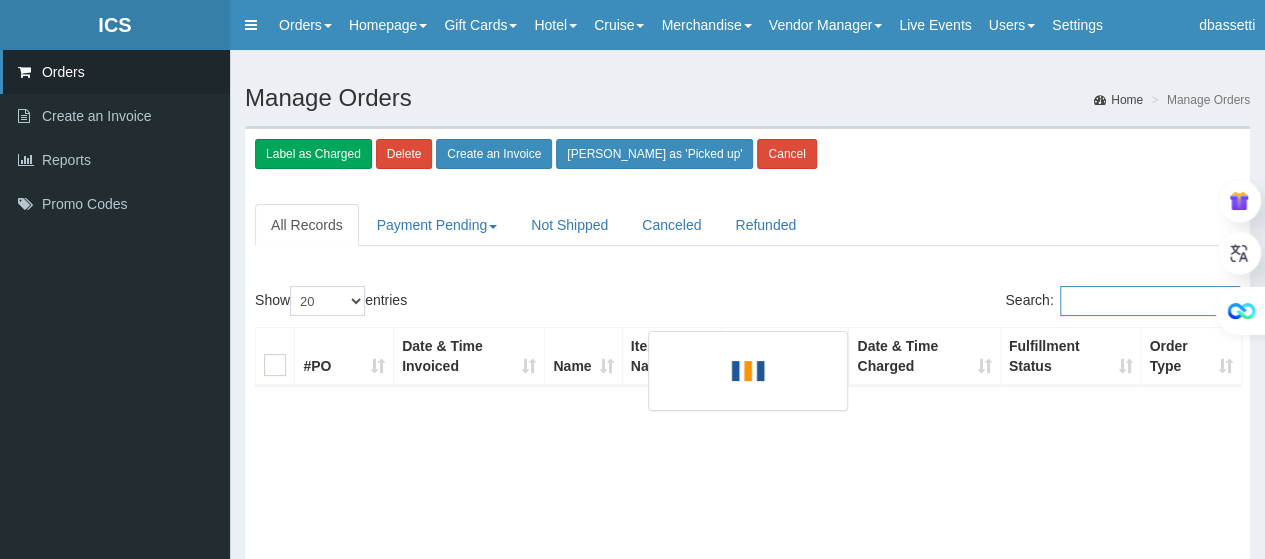 click on "Search:" at bounding box center [1150, 301] 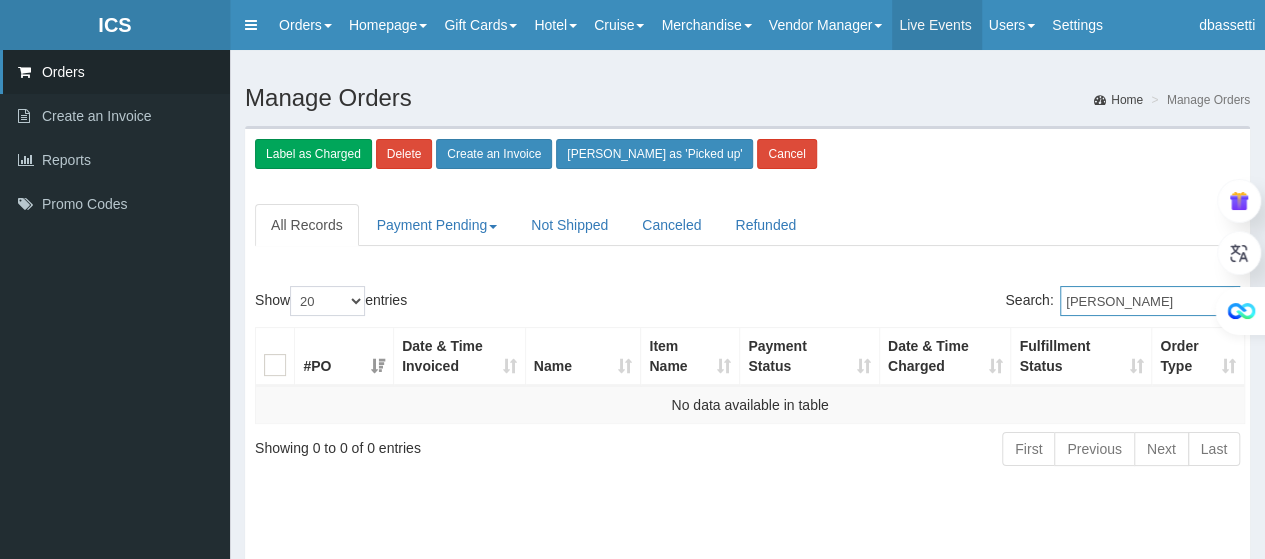 type on "David Isenberg" 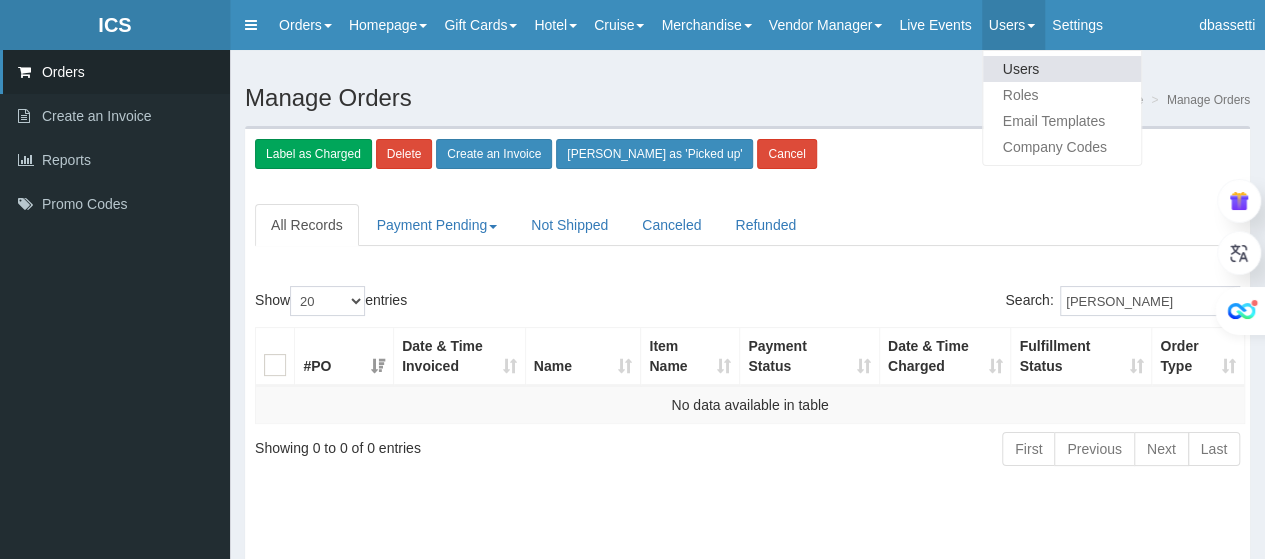 click on "Users" at bounding box center (1062, 69) 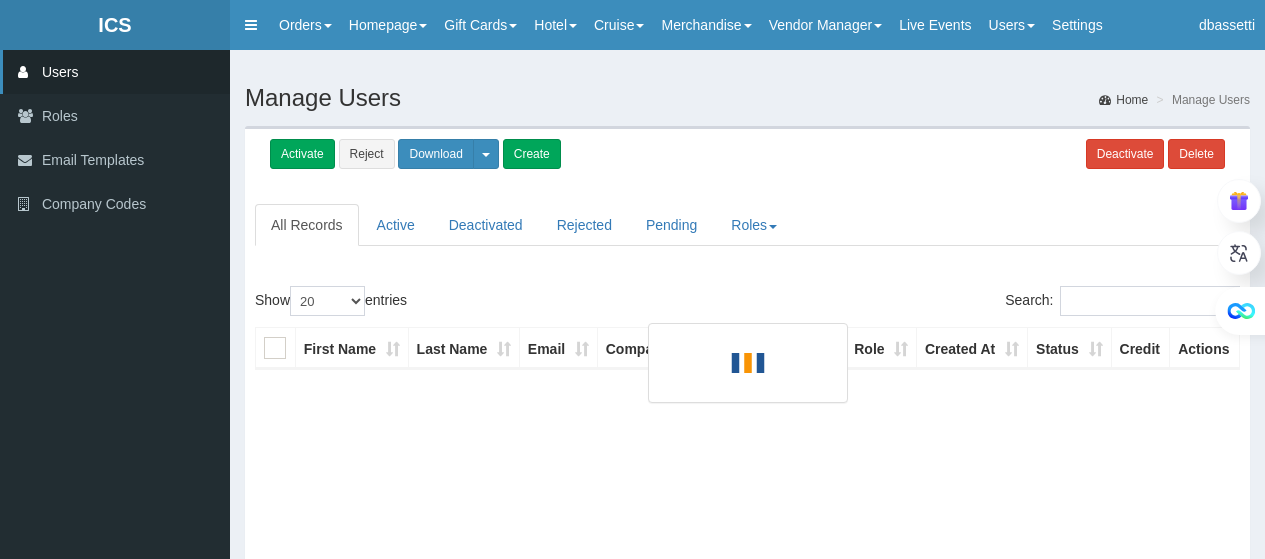 scroll, scrollTop: 0, scrollLeft: 0, axis: both 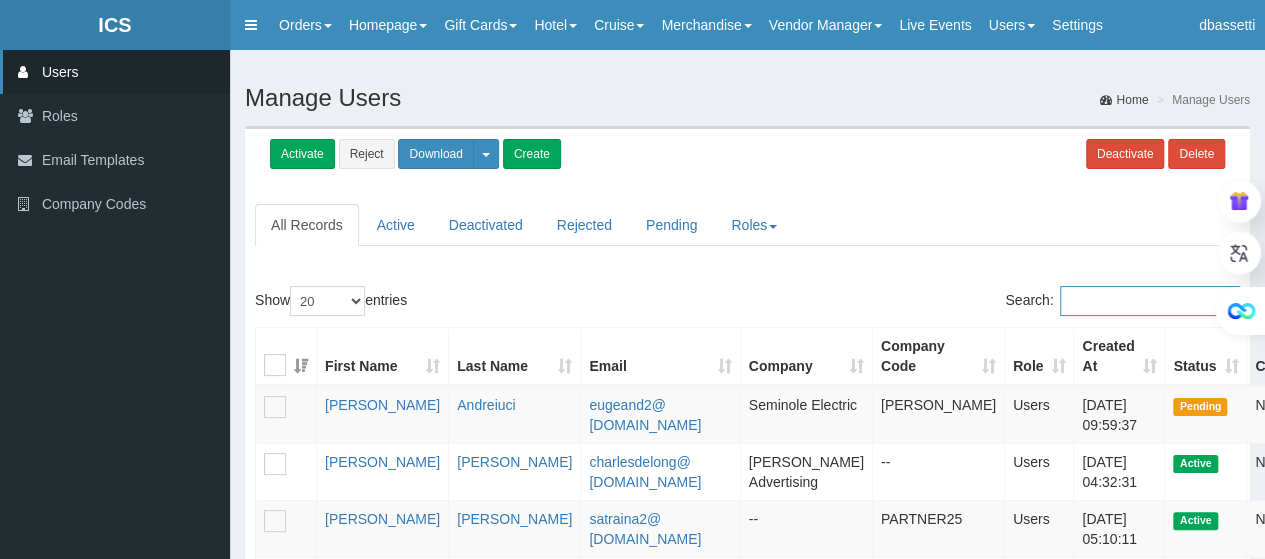 click on "Search:" at bounding box center [1150, 301] 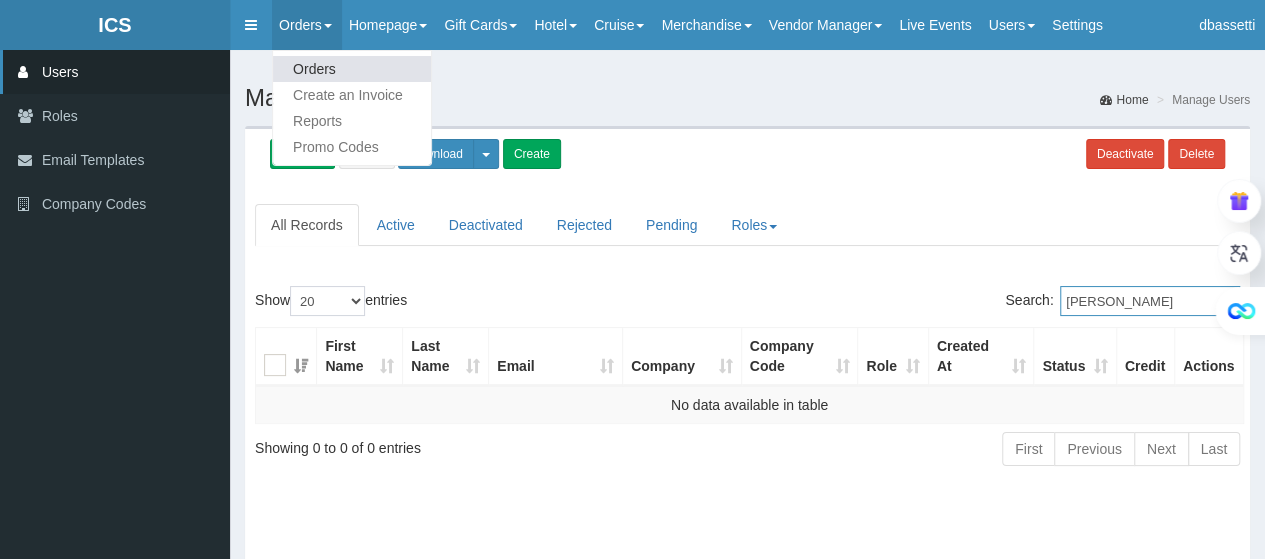type on "DAVID ISENBERG" 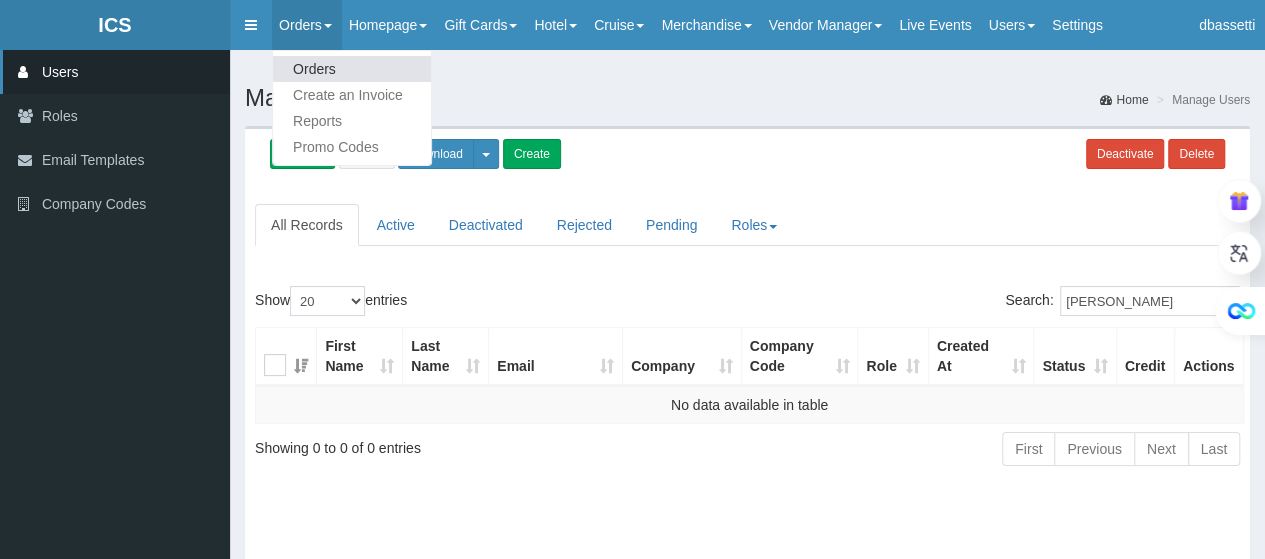 click on "Orders" at bounding box center (352, 69) 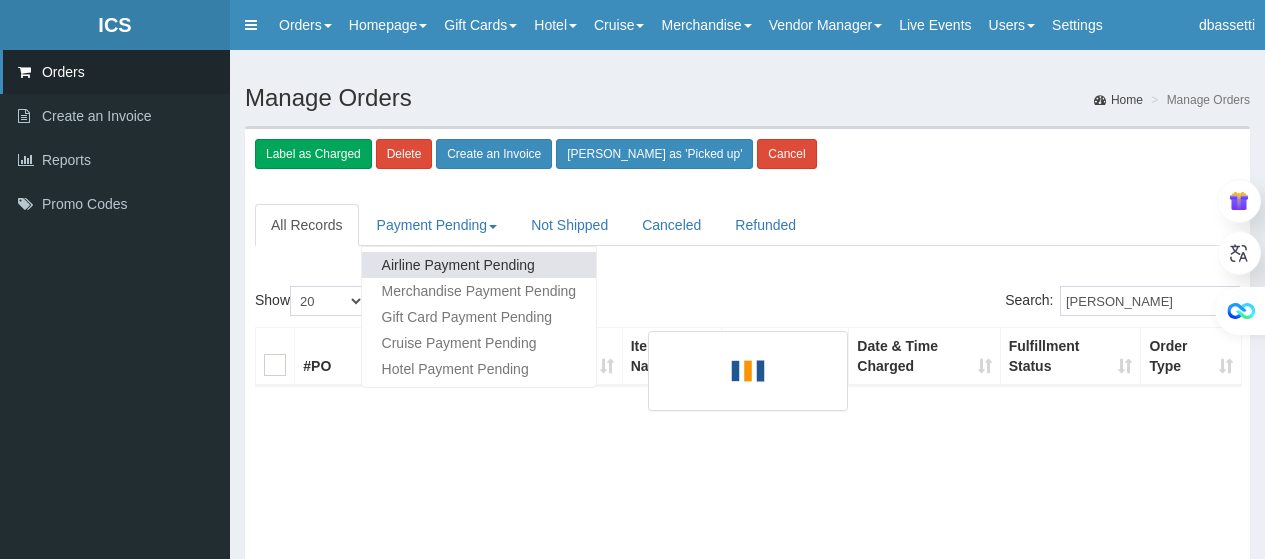 scroll, scrollTop: 0, scrollLeft: 0, axis: both 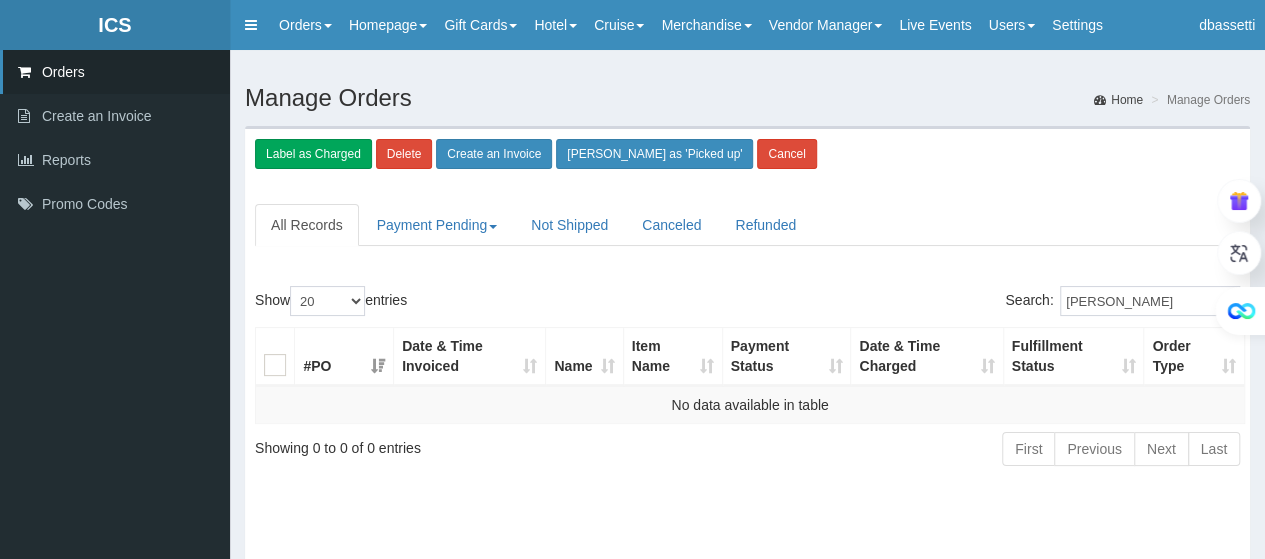 drag, startPoint x: 1200, startPoint y: 299, endPoint x: 1030, endPoint y: 307, distance: 170.18813 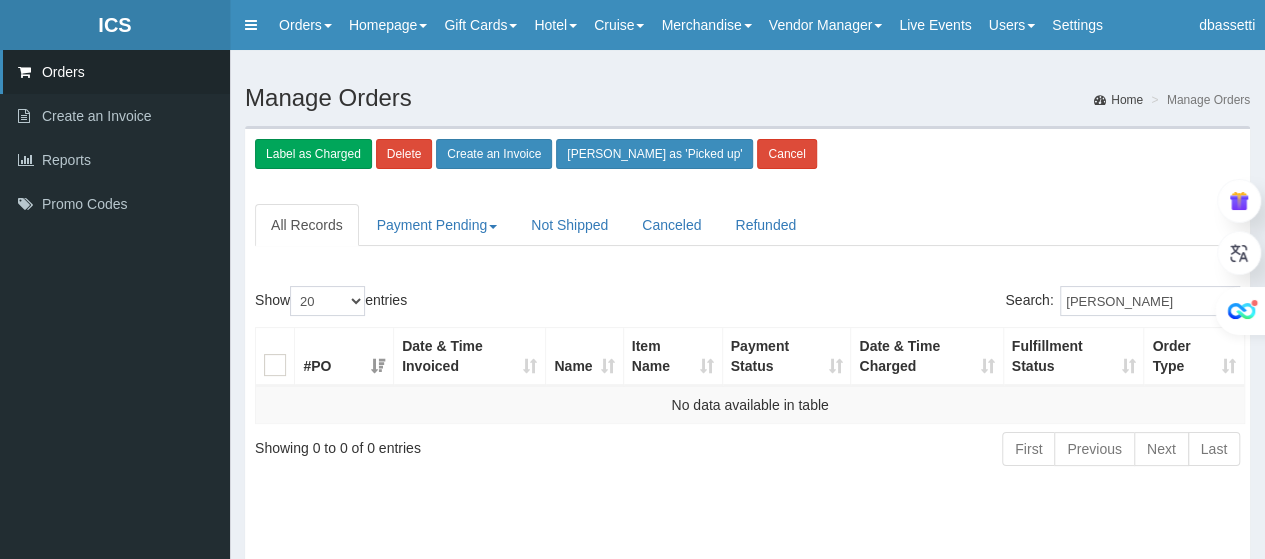 drag, startPoint x: 1171, startPoint y: 300, endPoint x: 1073, endPoint y: 304, distance: 98.0816 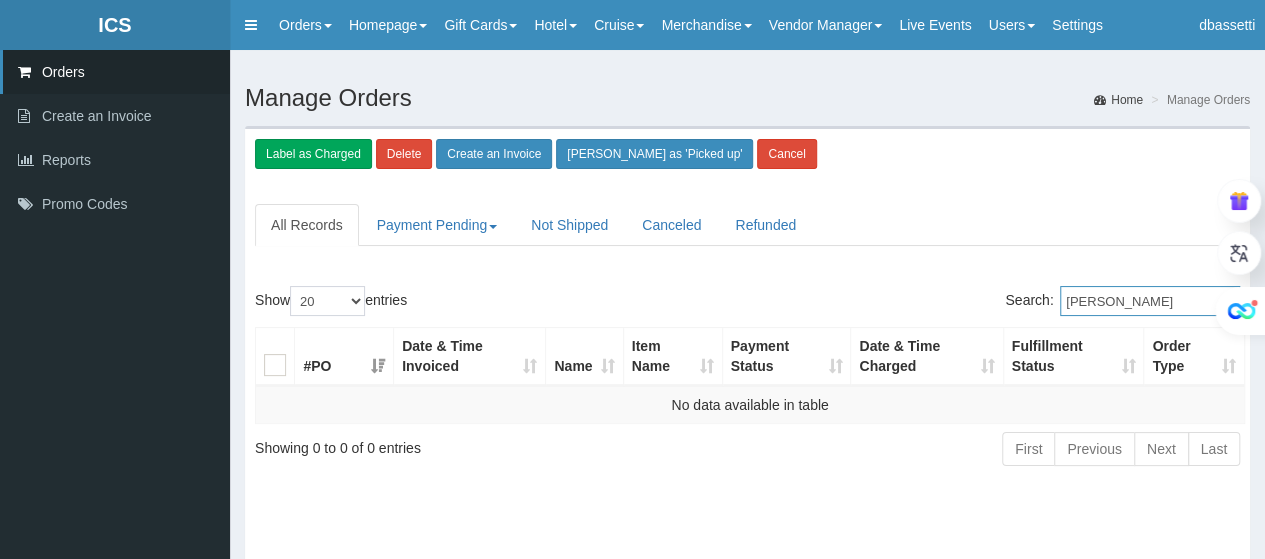 click on "David Isenberg" at bounding box center (1150, 301) 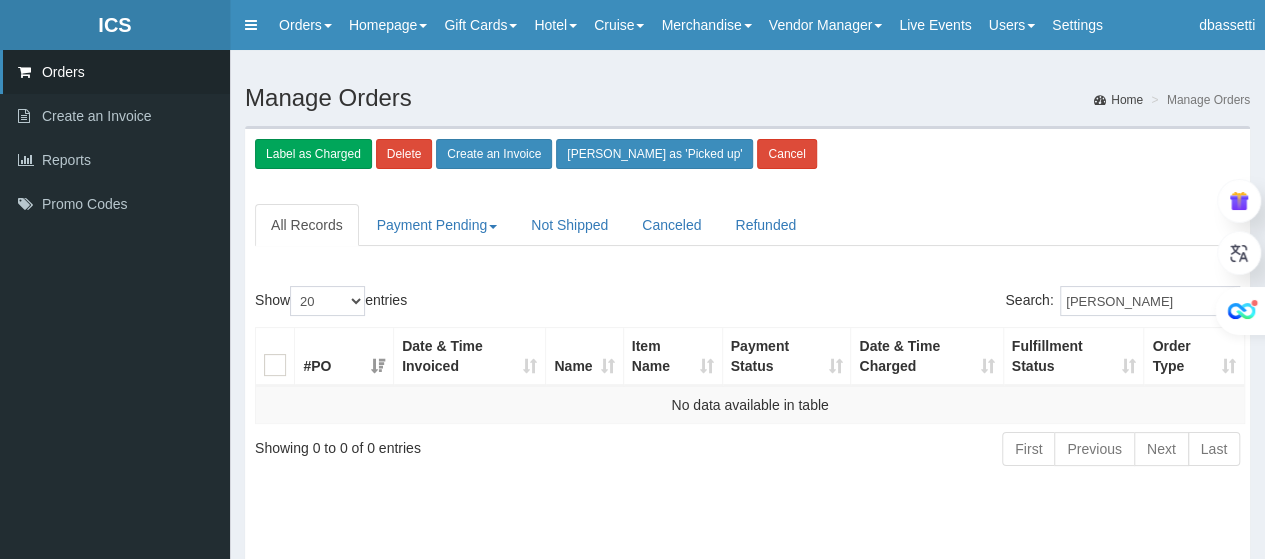 click on "Alt A" at bounding box center (1220, 286) 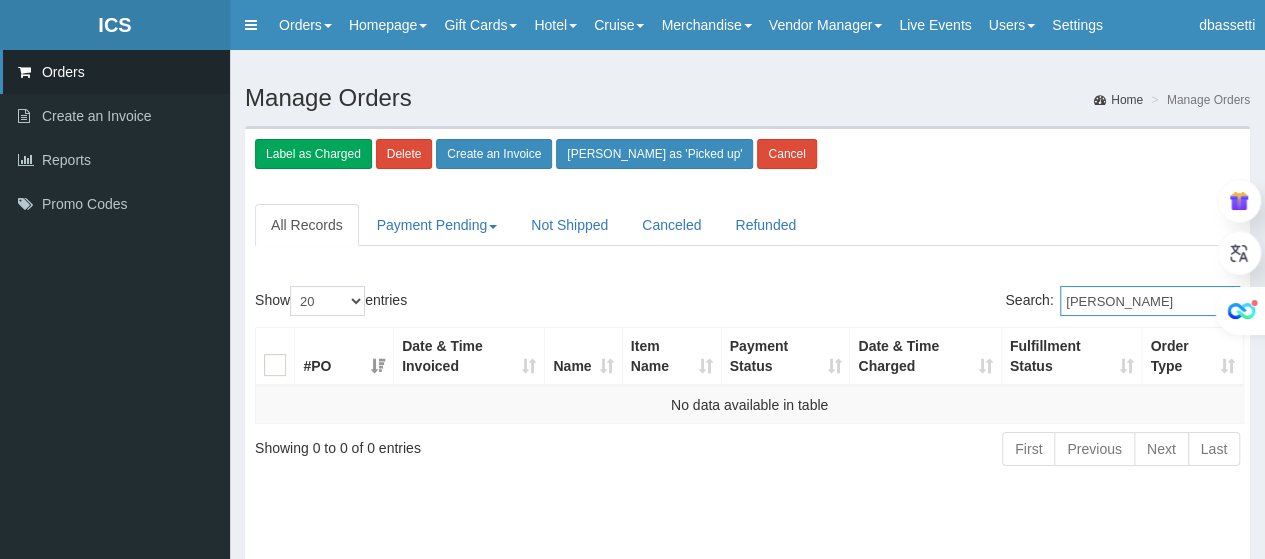 drag, startPoint x: 1071, startPoint y: 299, endPoint x: 1166, endPoint y: 297, distance: 95.02105 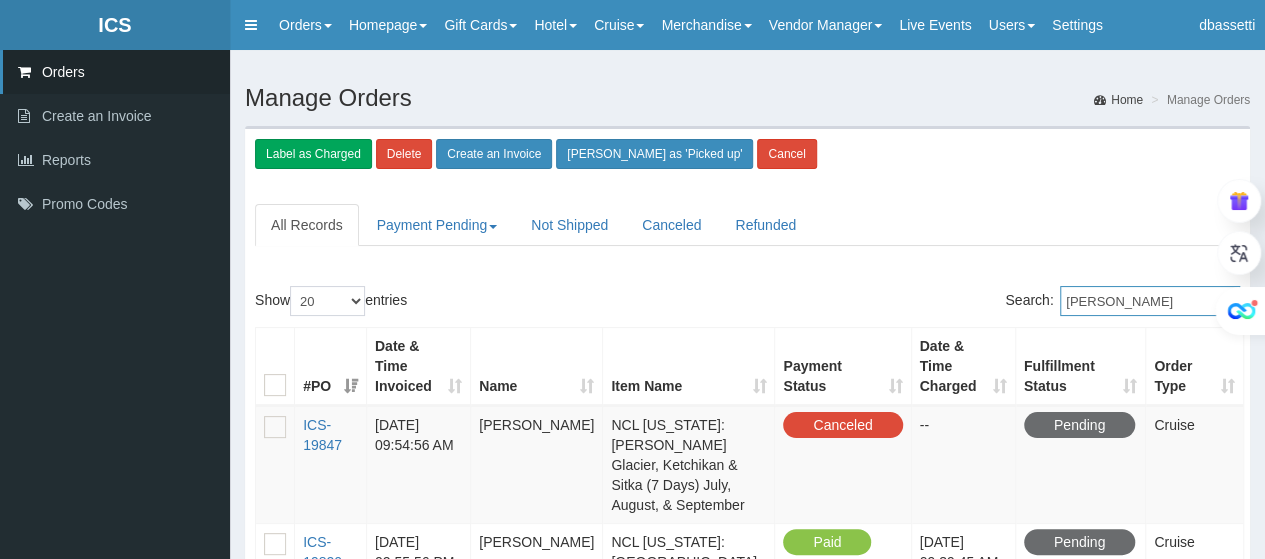 type on "Stuart Da" 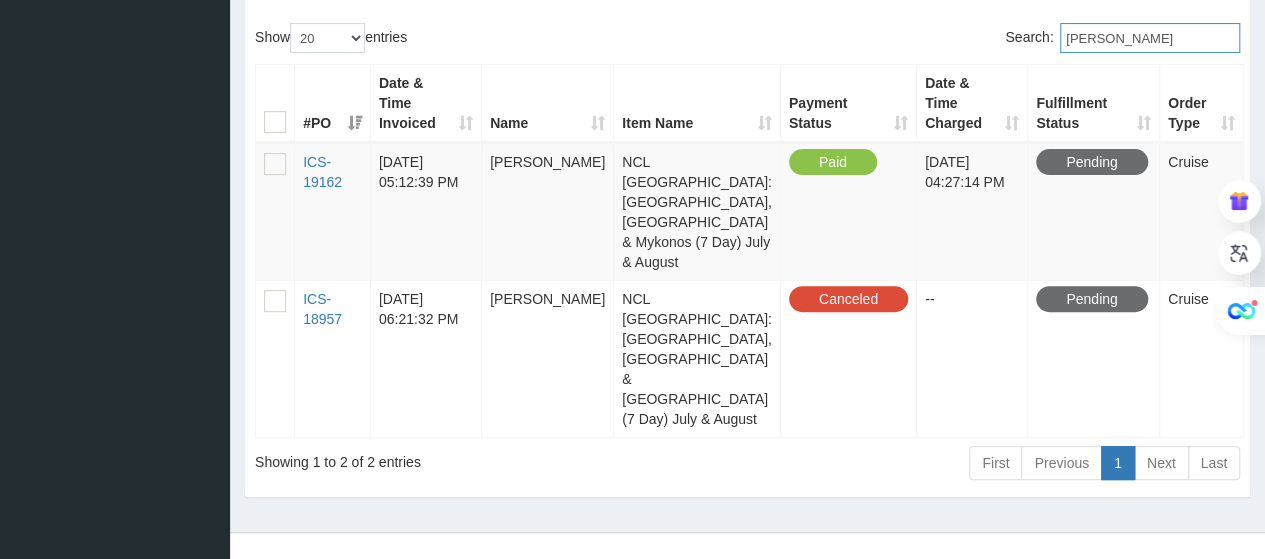 scroll, scrollTop: 0, scrollLeft: 0, axis: both 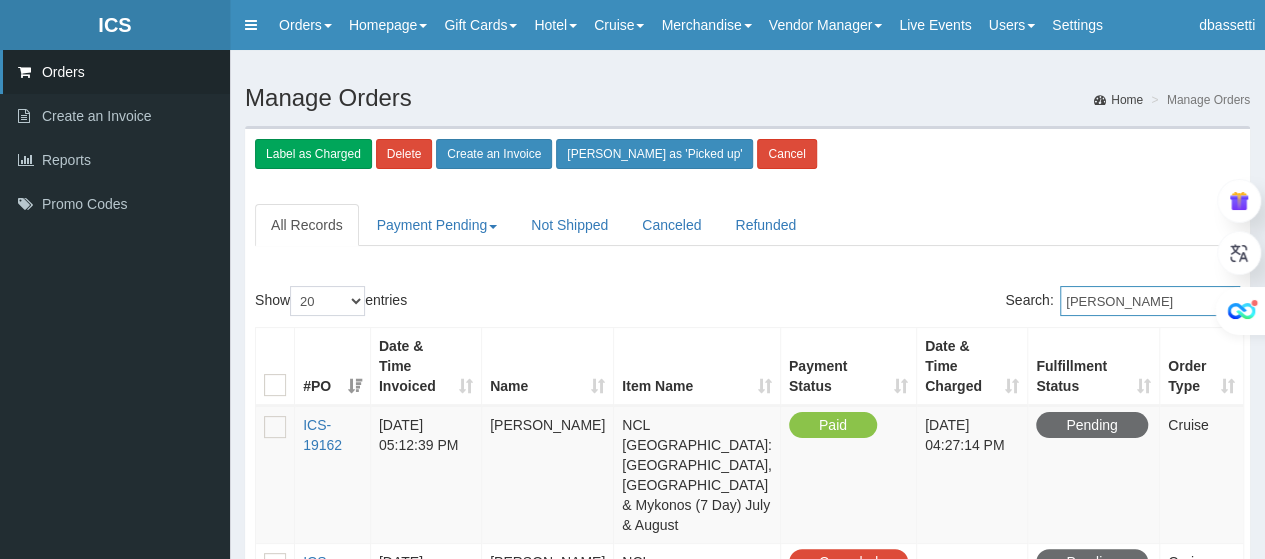 drag, startPoint x: 1158, startPoint y: 310, endPoint x: 1056, endPoint y: 305, distance: 102.122475 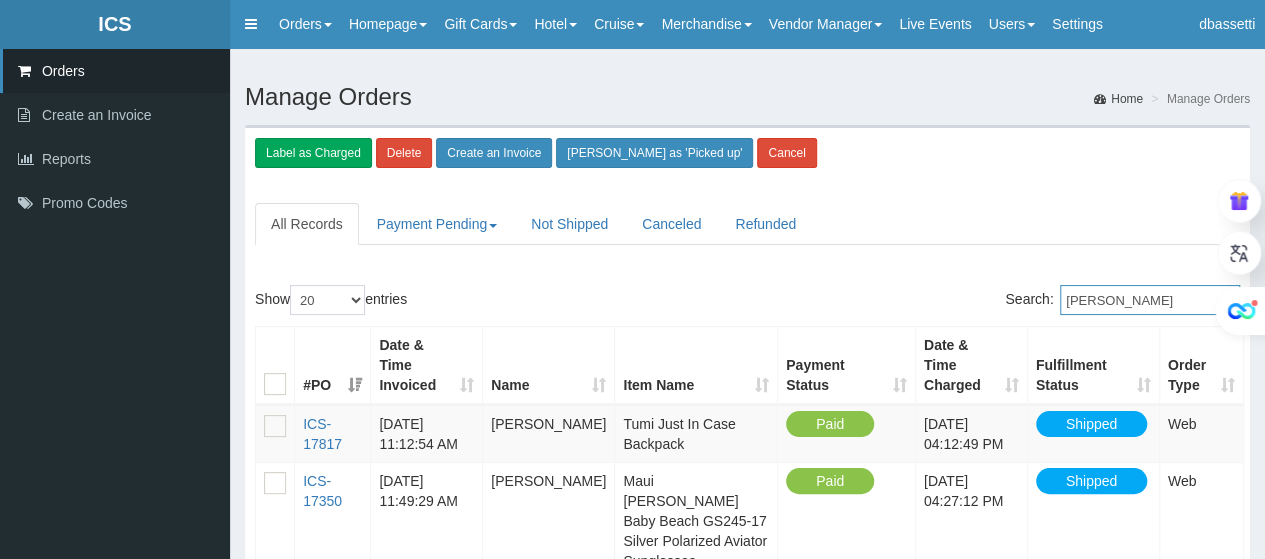 scroll, scrollTop: 0, scrollLeft: 0, axis: both 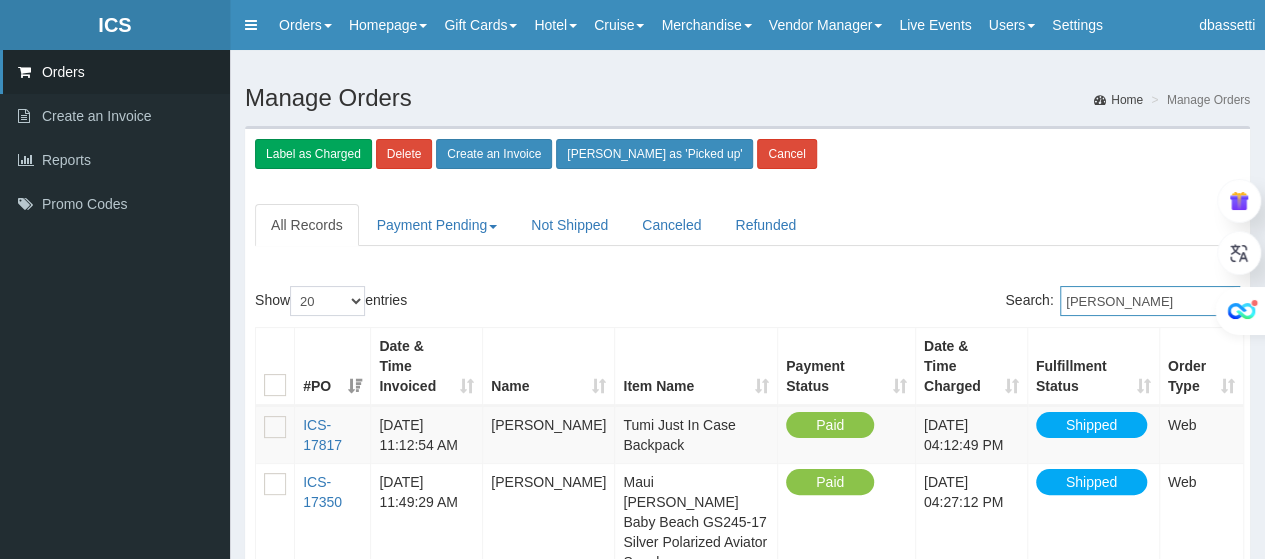 type on "Barbara Neville" 